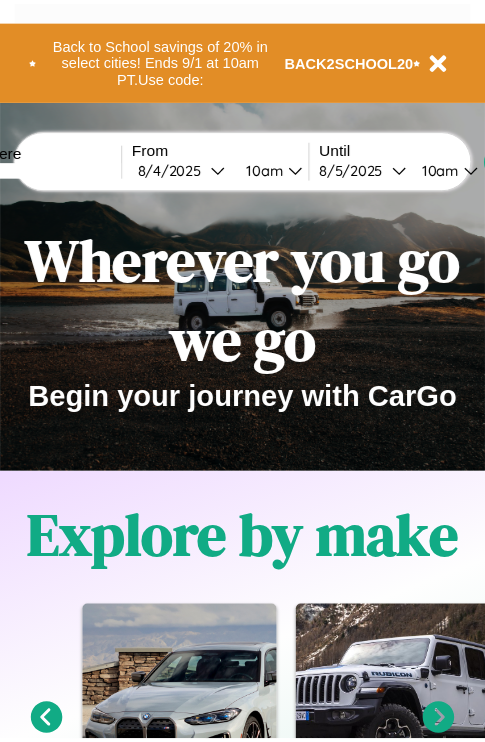 scroll, scrollTop: 0, scrollLeft: 0, axis: both 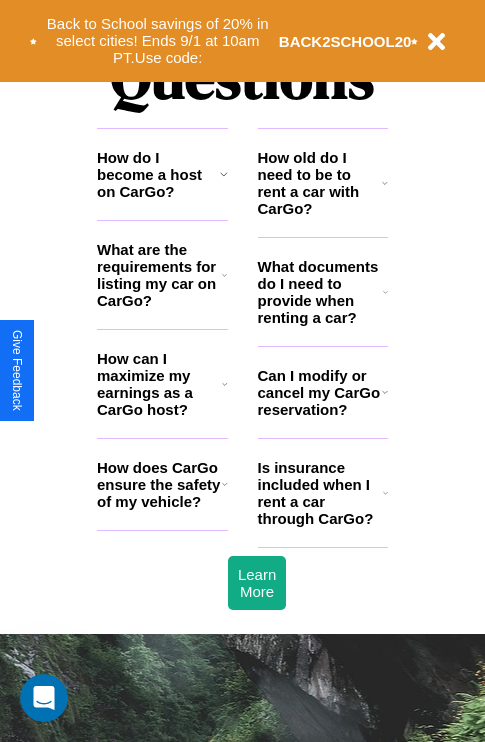 click 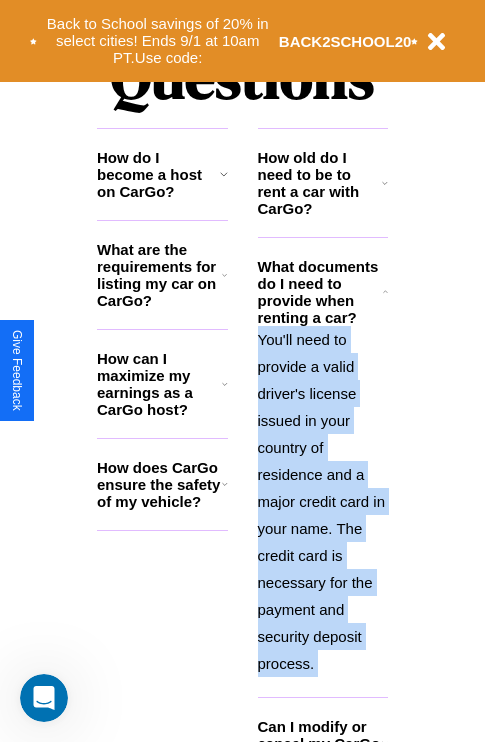 click 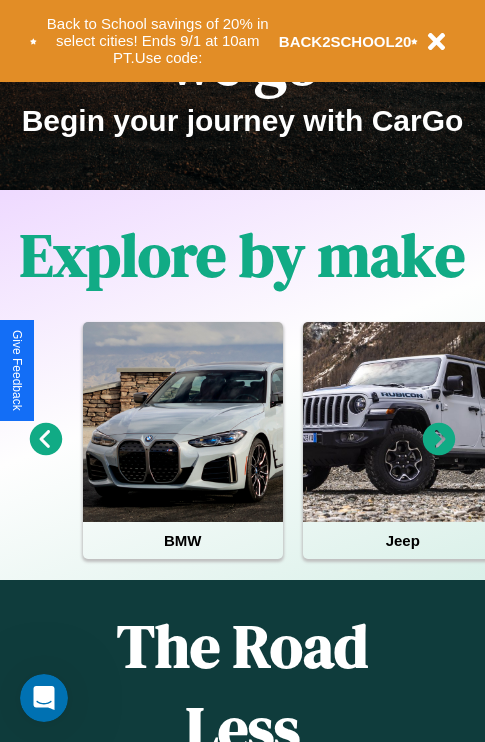 scroll, scrollTop: 0, scrollLeft: 0, axis: both 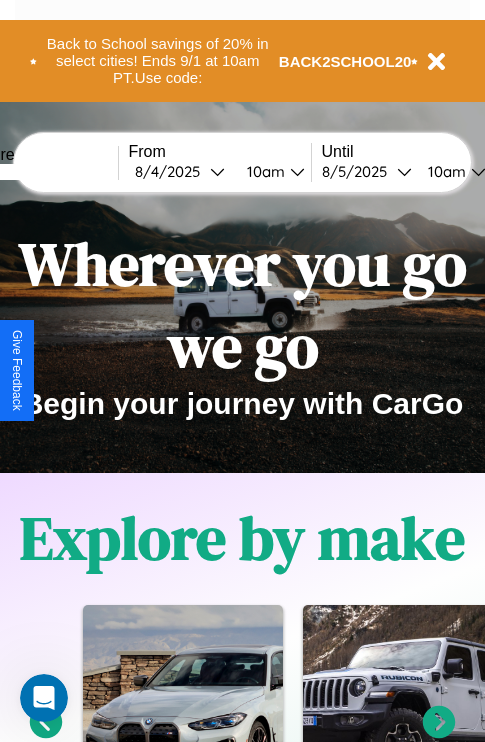 click at bounding box center (43, 172) 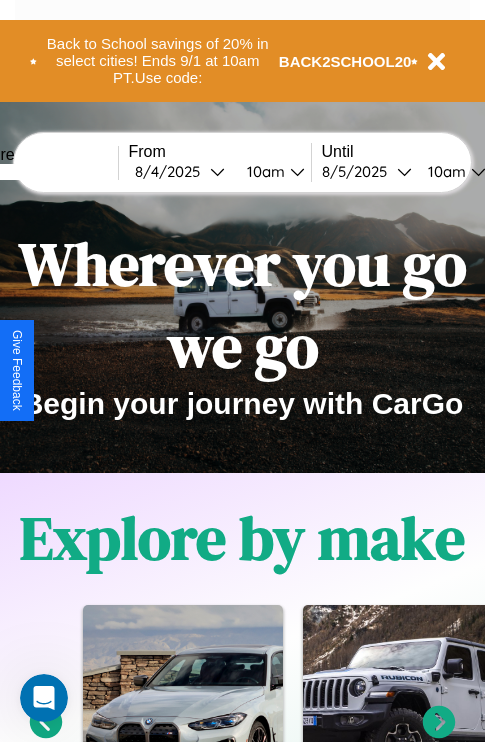 type on "*****" 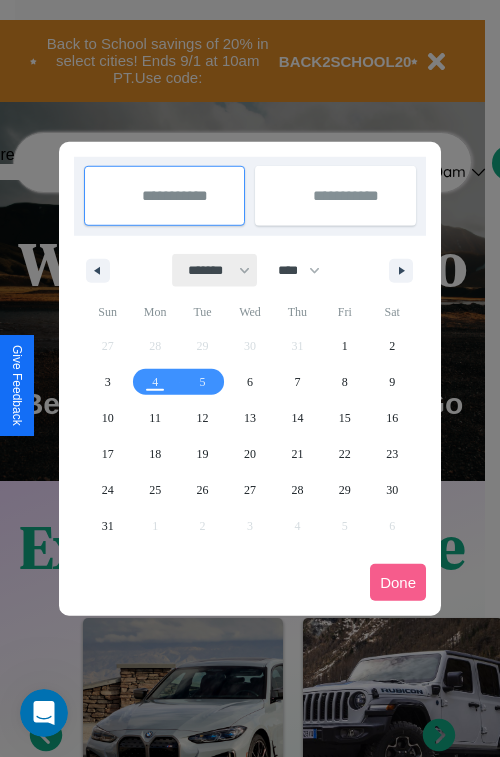 click on "******* ******** ***** ***** *** **** **** ****** ********* ******* ******** ********" at bounding box center [215, 270] 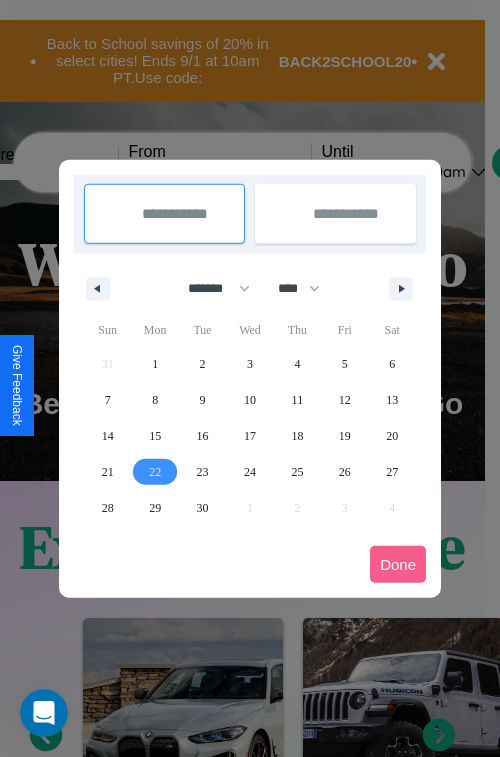 click on "22" at bounding box center (155, 472) 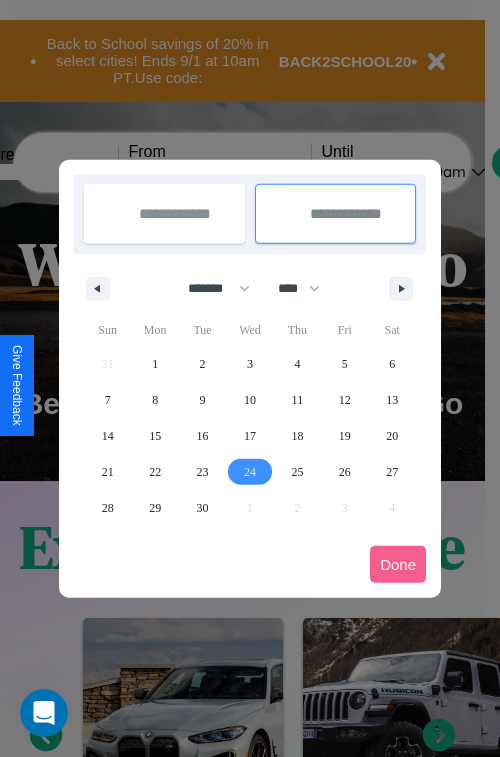 click on "24" at bounding box center [250, 472] 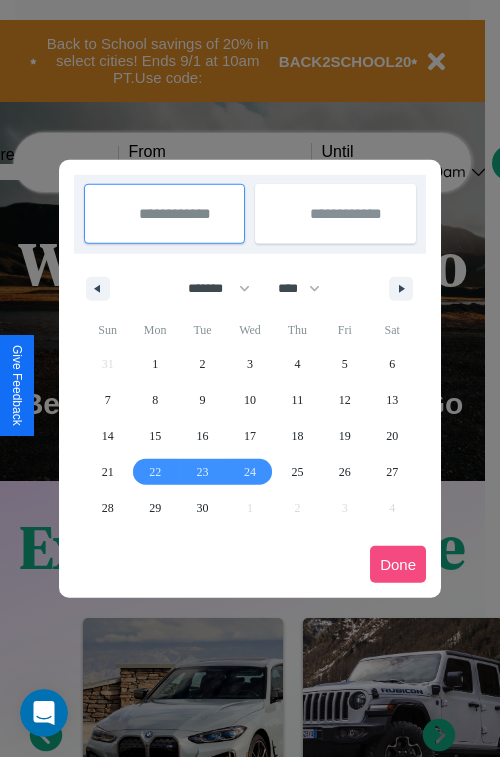click on "Done" at bounding box center [398, 564] 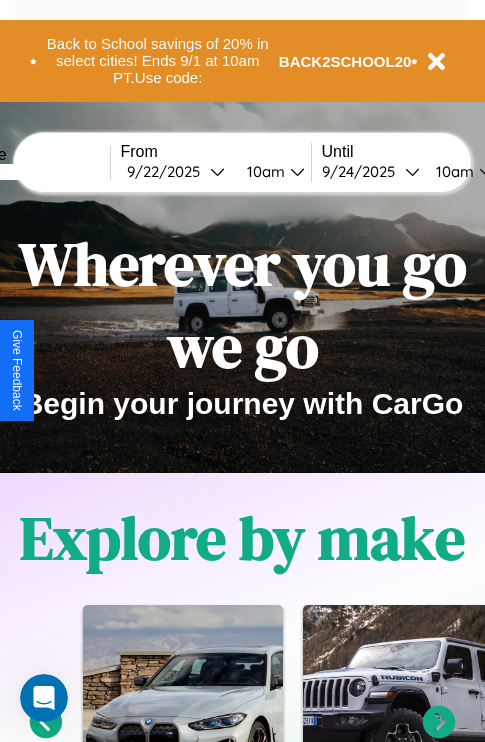 click on "10am" at bounding box center (263, 171) 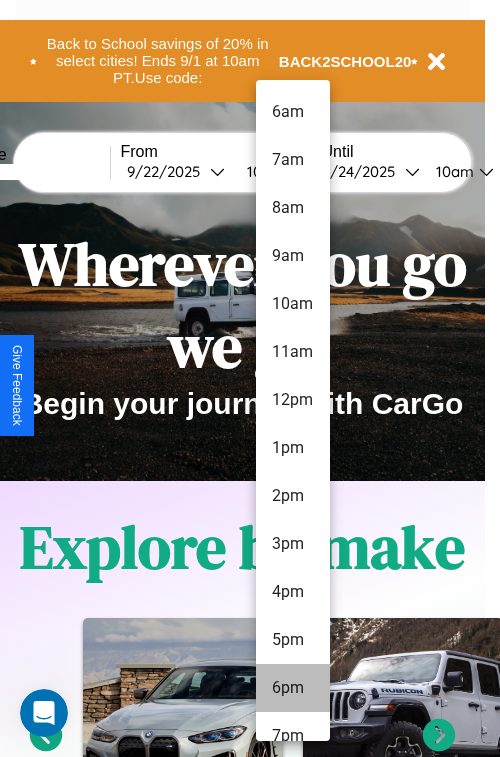 click on "6pm" at bounding box center (293, 688) 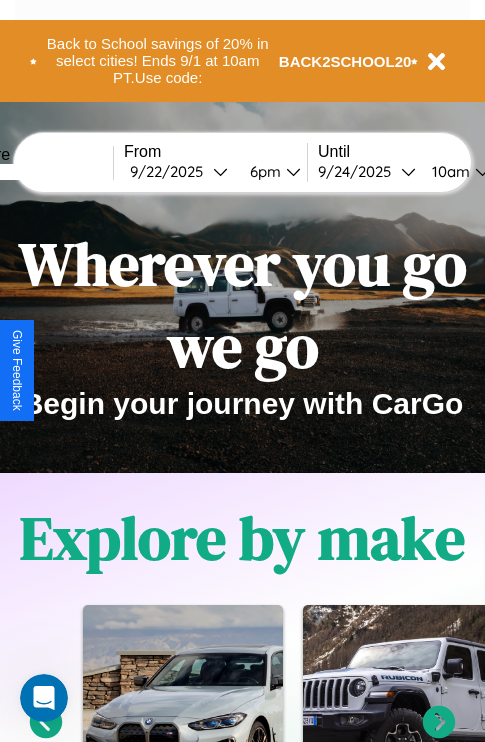 scroll, scrollTop: 0, scrollLeft: 74, axis: horizontal 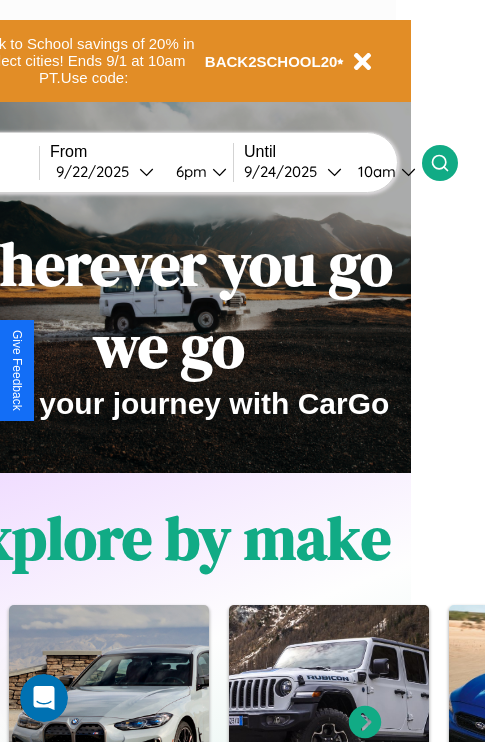 click 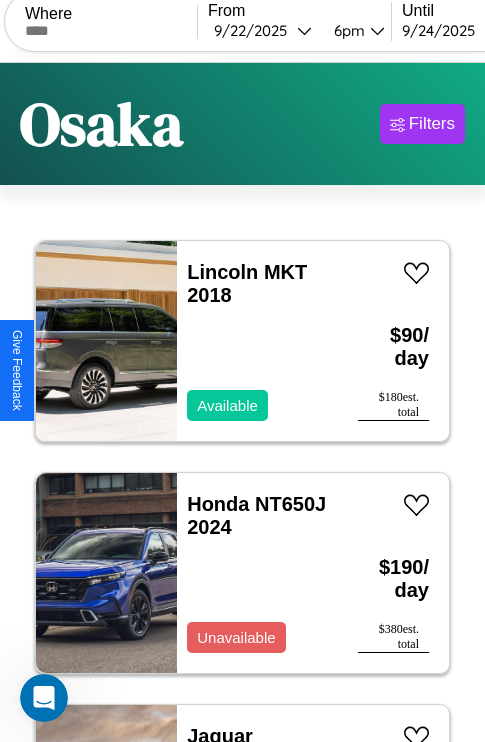 scroll, scrollTop: 89, scrollLeft: 0, axis: vertical 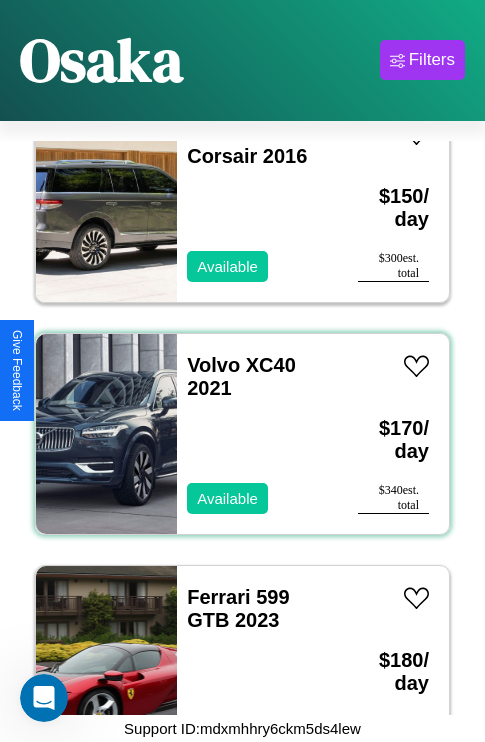 click on "Volvo   XC40   2021 Available" at bounding box center (257, 434) 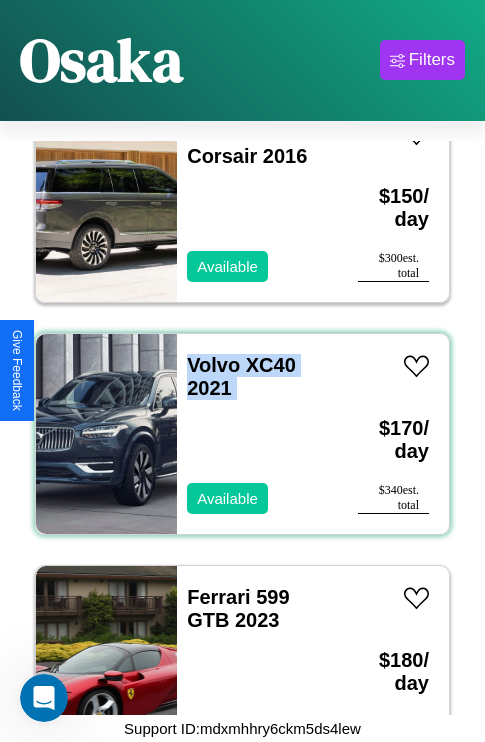 click on "Volvo   XC40   2021 Available" at bounding box center (257, 434) 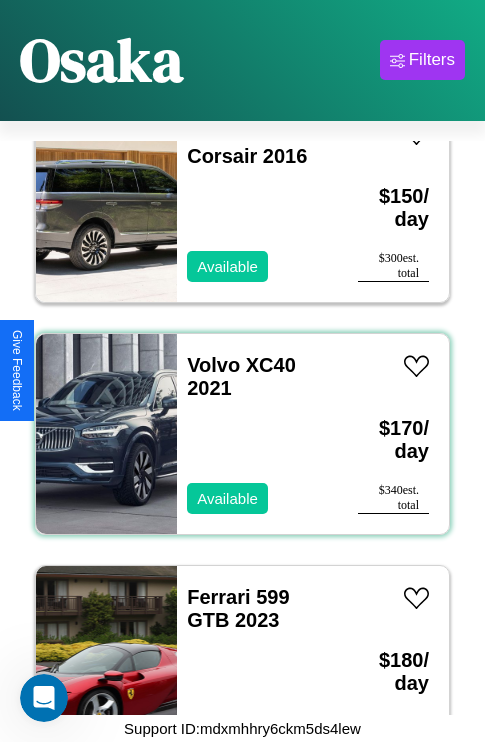 click on "Volvo   XC40   2021 Available" at bounding box center (257, 434) 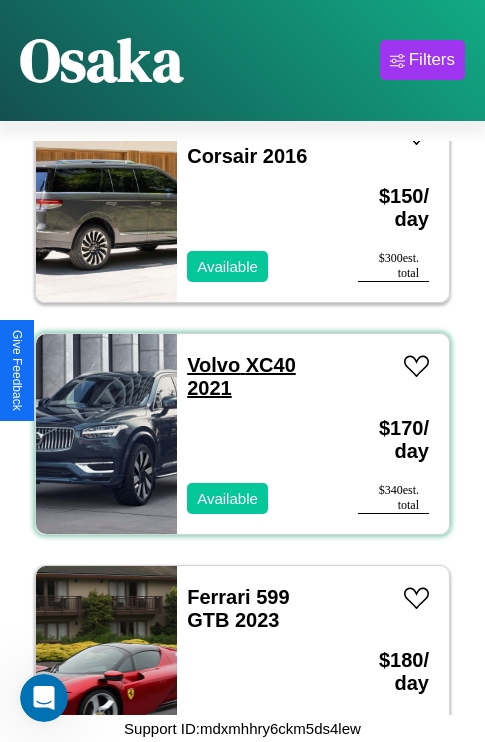 click on "Volvo   XC40   2021" at bounding box center [241, 376] 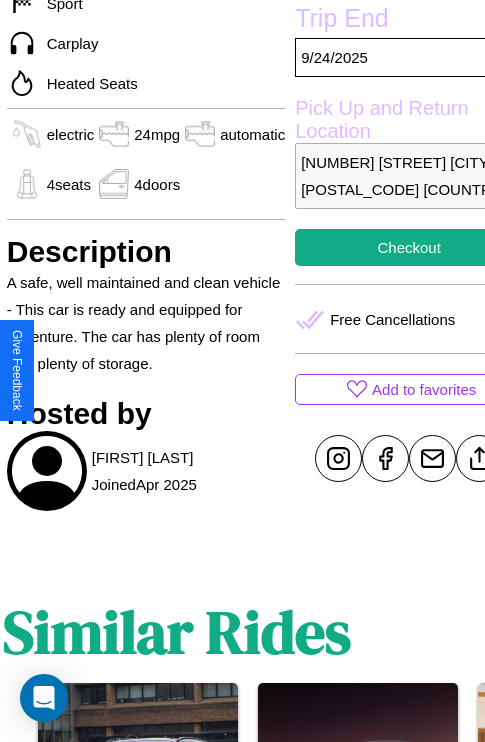 scroll, scrollTop: 649, scrollLeft: 76, axis: both 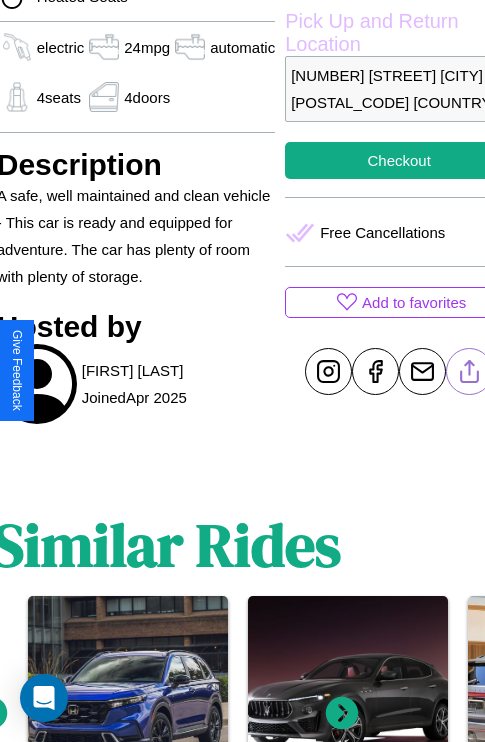 click 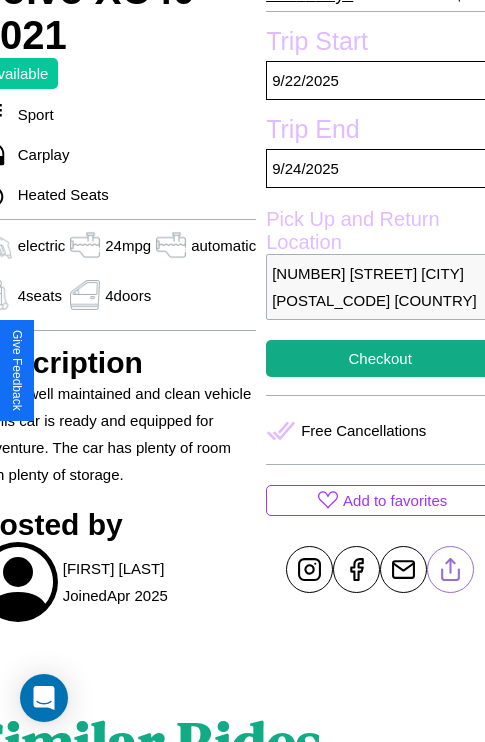 scroll, scrollTop: 438, scrollLeft: 96, axis: both 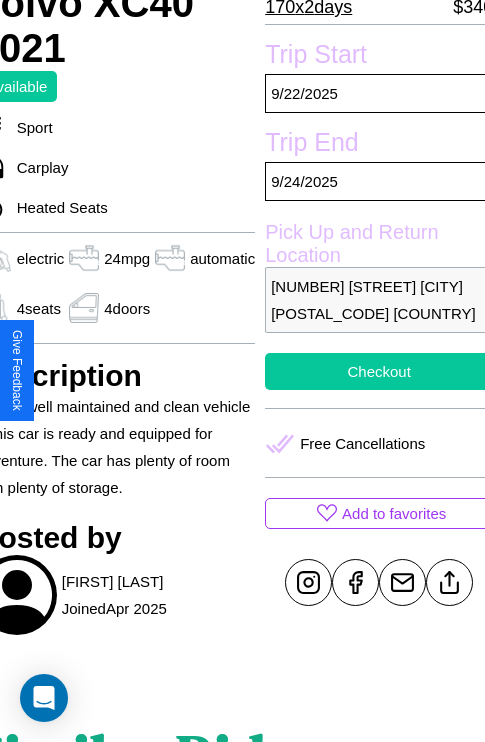 click on "Checkout" at bounding box center [379, 371] 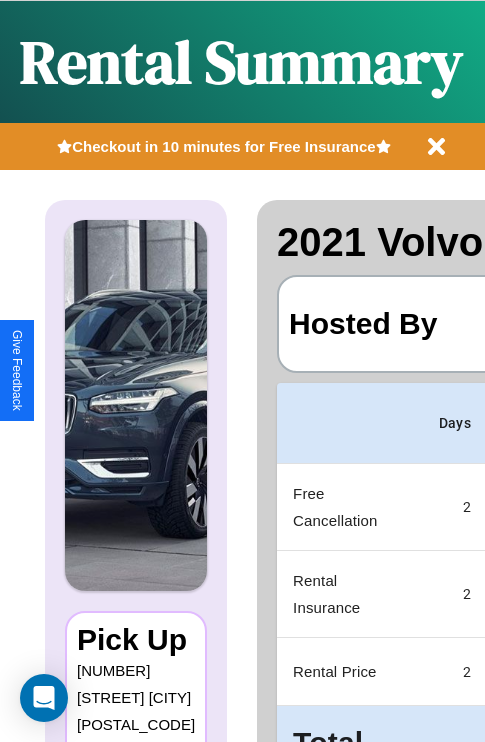 scroll, scrollTop: 0, scrollLeft: 378, axis: horizontal 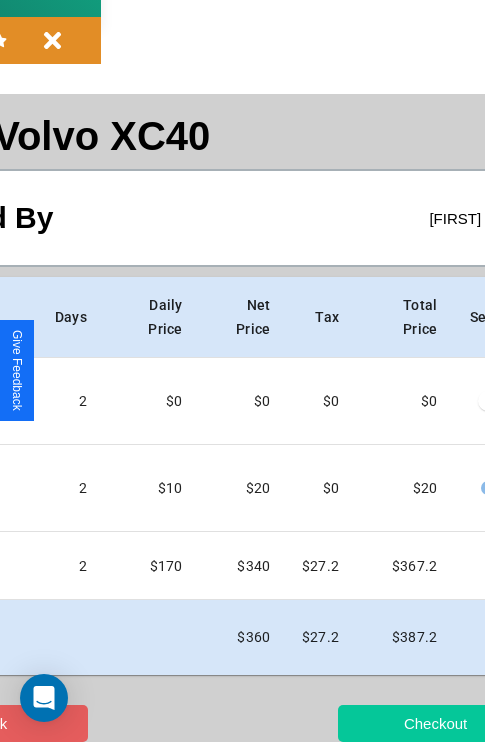 click on "Checkout" at bounding box center (435, 723) 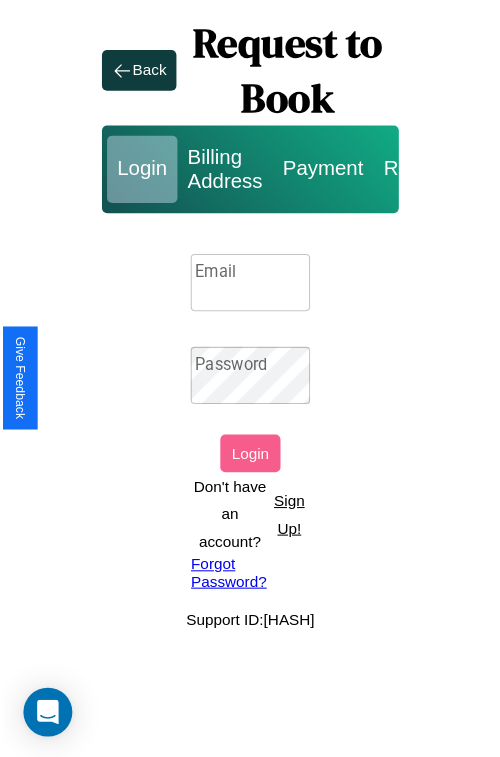scroll, scrollTop: 0, scrollLeft: 0, axis: both 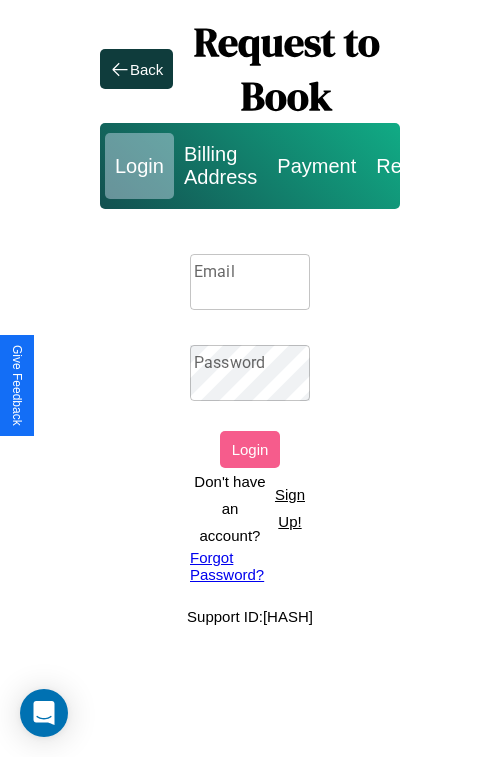 click on "Email" at bounding box center (250, 282) 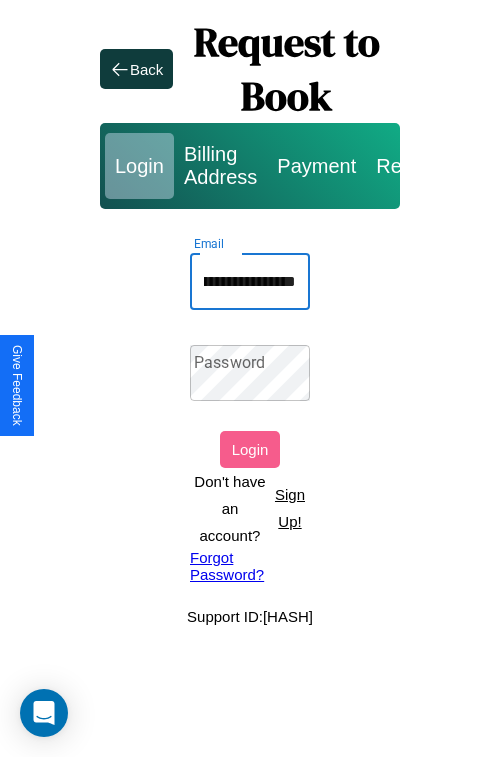 scroll, scrollTop: 0, scrollLeft: 105, axis: horizontal 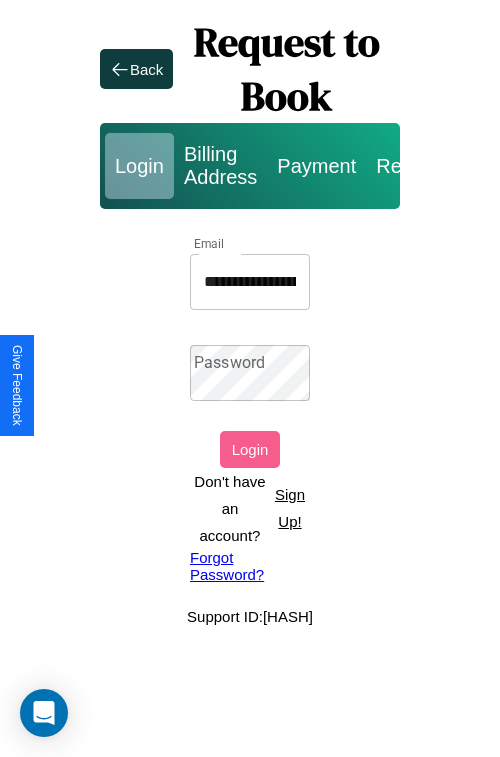 click on "Forgot Password?" at bounding box center [250, 566] 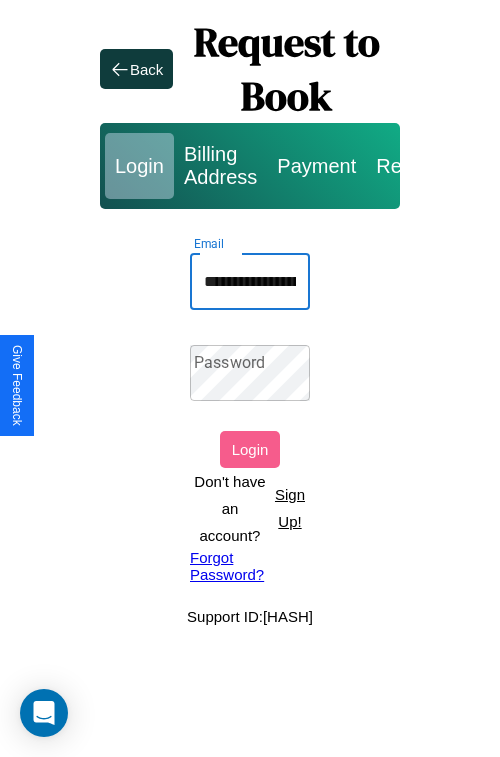 scroll, scrollTop: 0, scrollLeft: 105, axis: horizontal 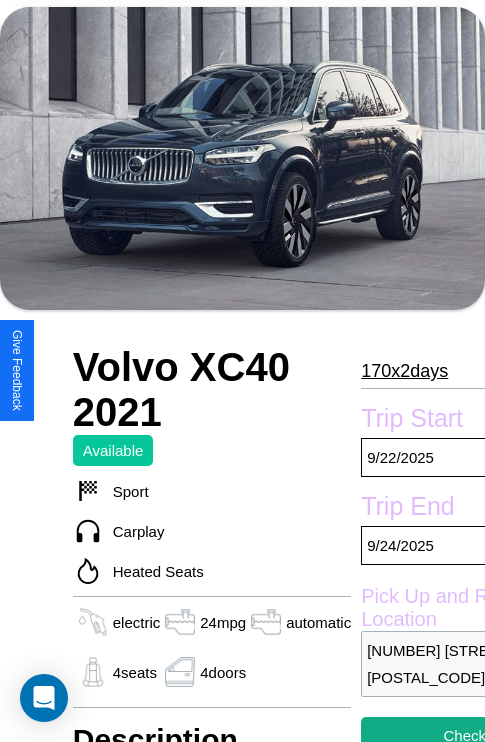 click on "170  x  2  days" at bounding box center (404, 371) 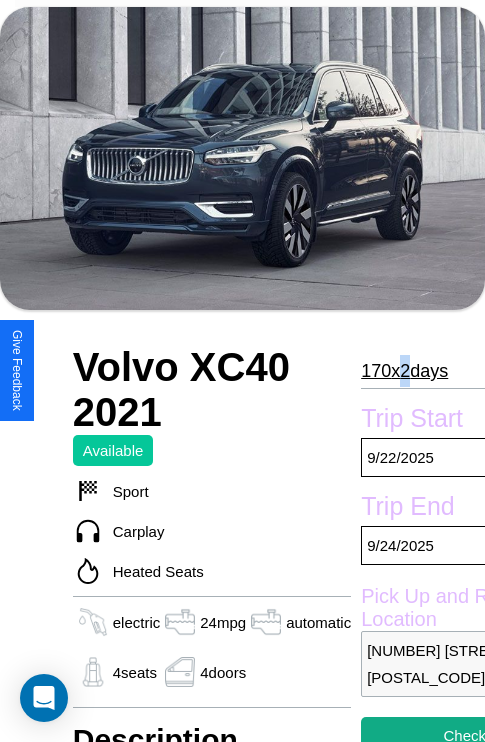 click on "170  x  2  days" at bounding box center [404, 371] 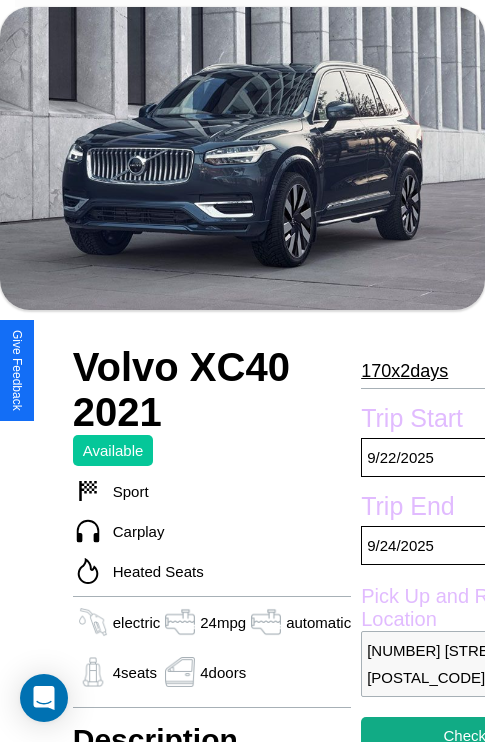 click on "170  x  2  days" at bounding box center (404, 371) 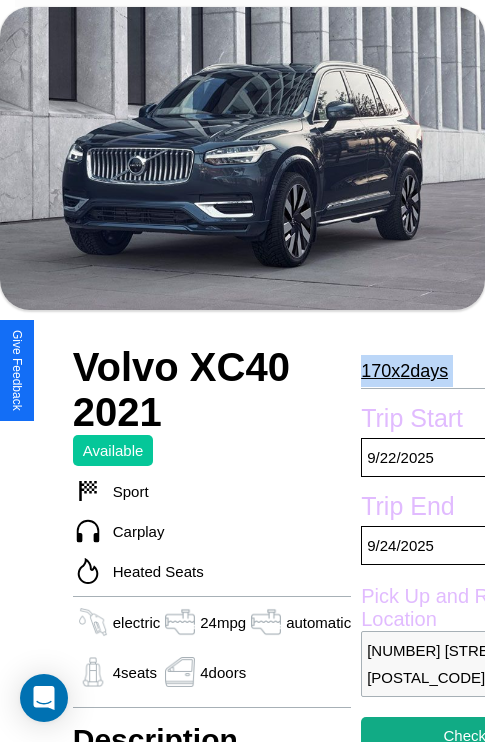 click on "170  x  2  days" at bounding box center [404, 371] 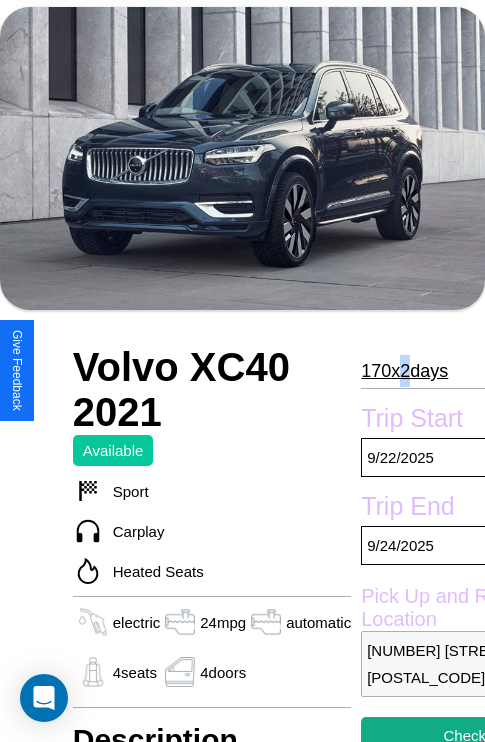 click on "170  x  2  days" at bounding box center (404, 371) 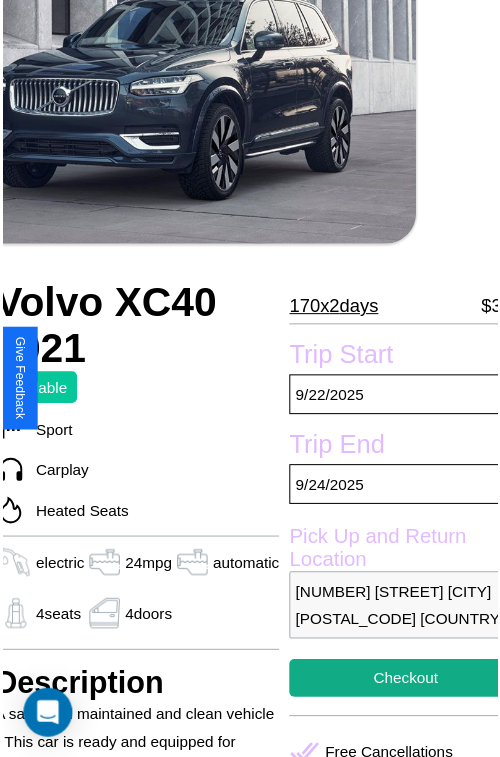 scroll, scrollTop: 160, scrollLeft: 96, axis: both 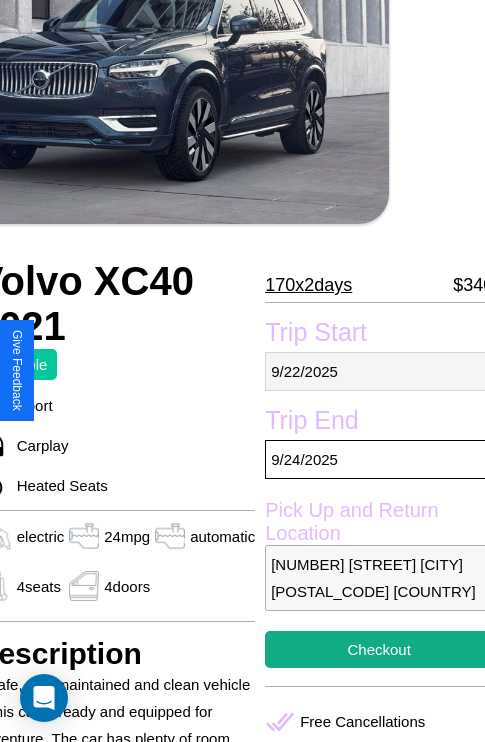 click on "[DATE]" at bounding box center [379, 371] 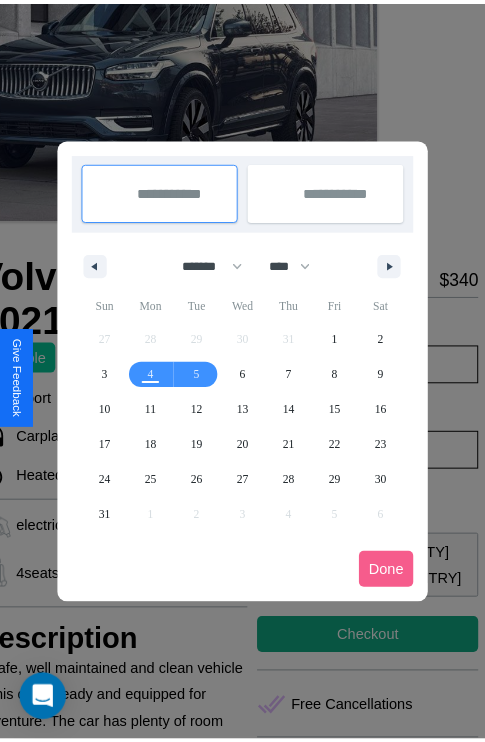 scroll, scrollTop: 0, scrollLeft: 96, axis: horizontal 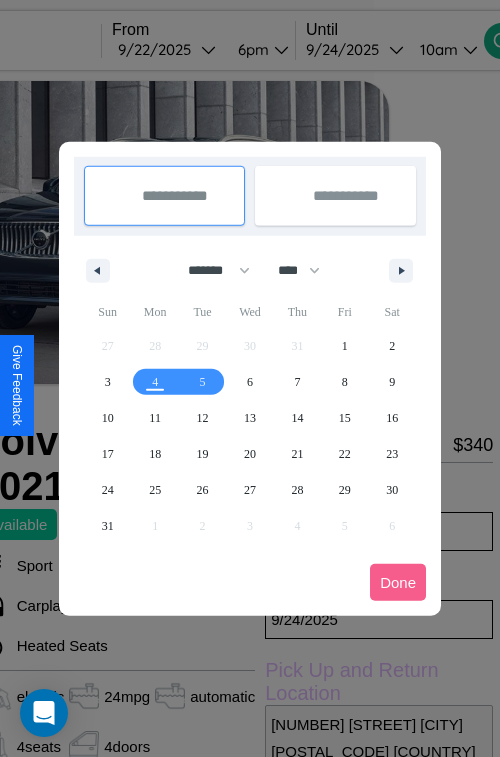 click at bounding box center (250, 378) 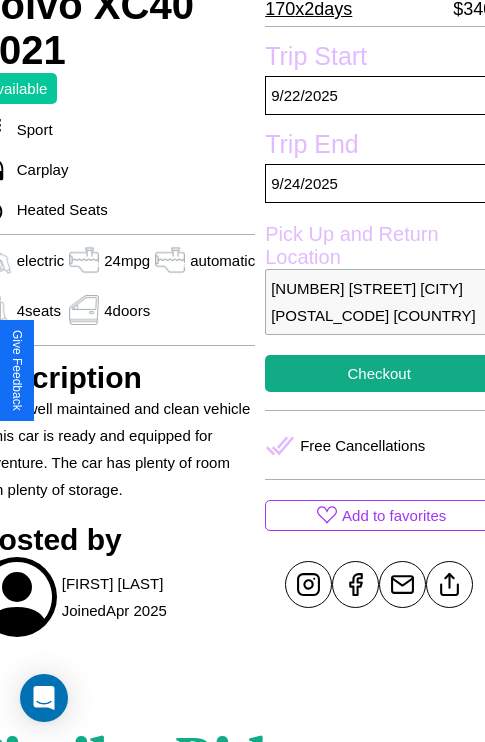 scroll, scrollTop: 438, scrollLeft: 96, axis: both 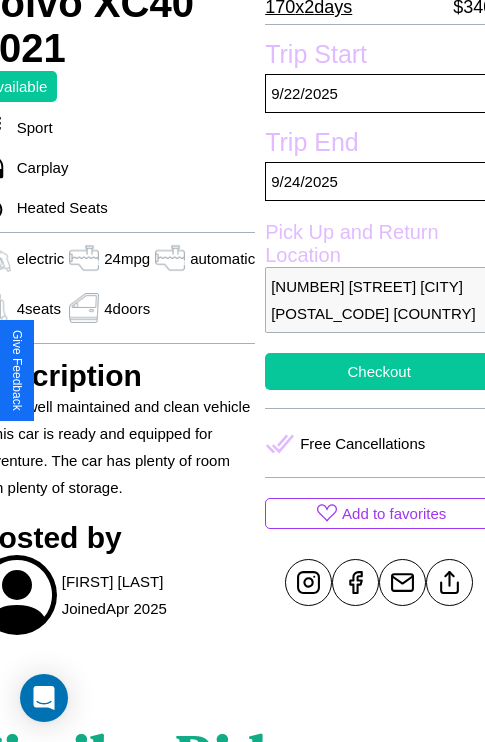 click on "Checkout" at bounding box center [379, 371] 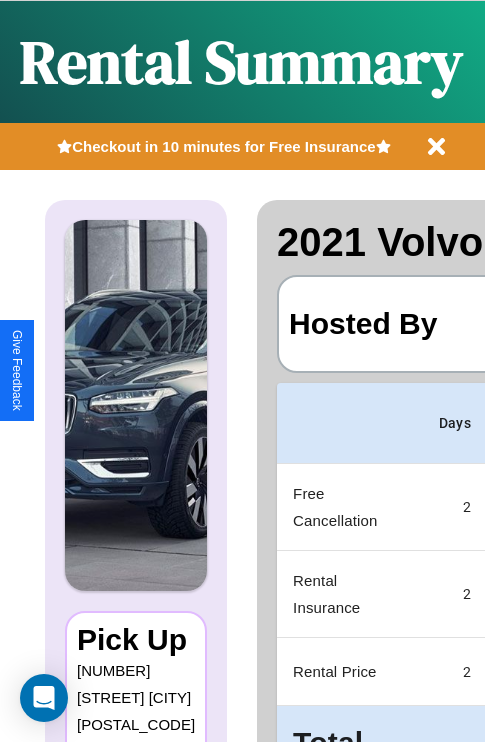 scroll, scrollTop: 0, scrollLeft: 378, axis: horizontal 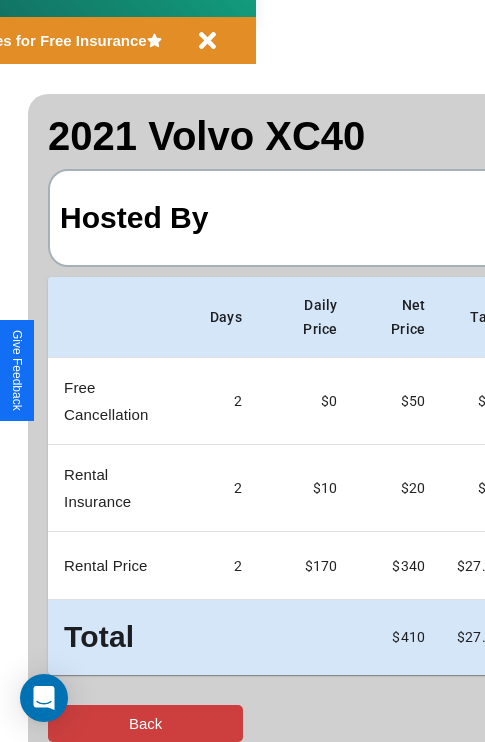 click on "Back" at bounding box center [145, 723] 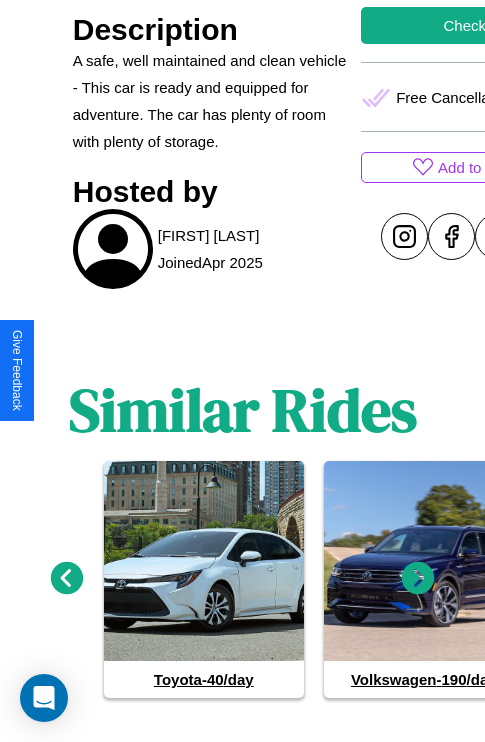 scroll, scrollTop: 807, scrollLeft: 0, axis: vertical 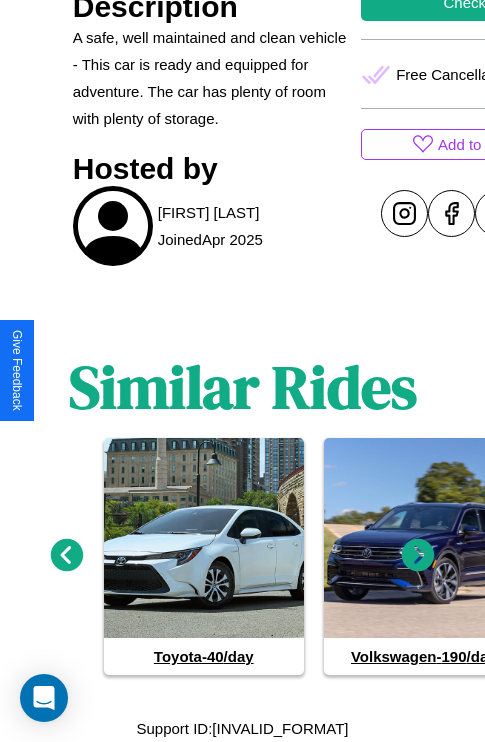 click 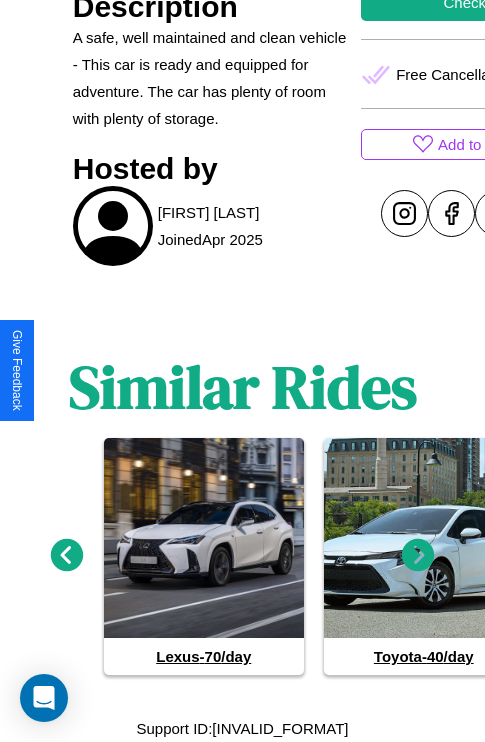 click 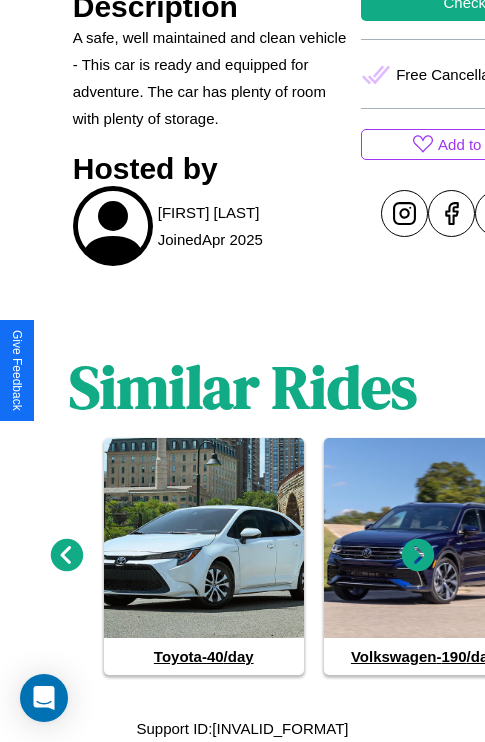 click 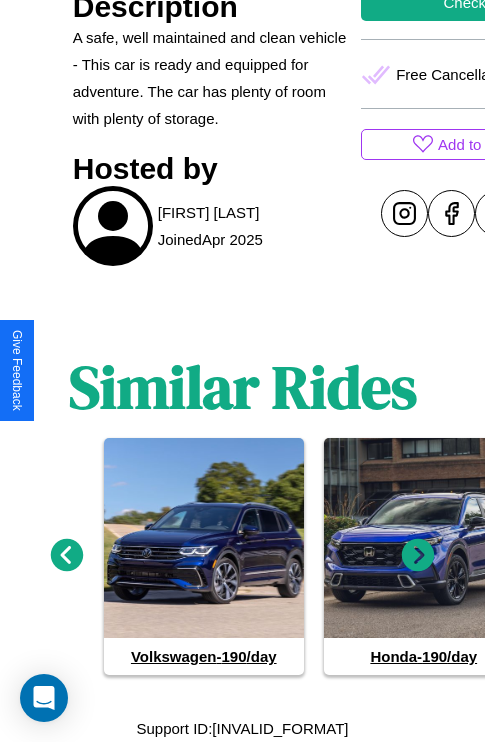 click 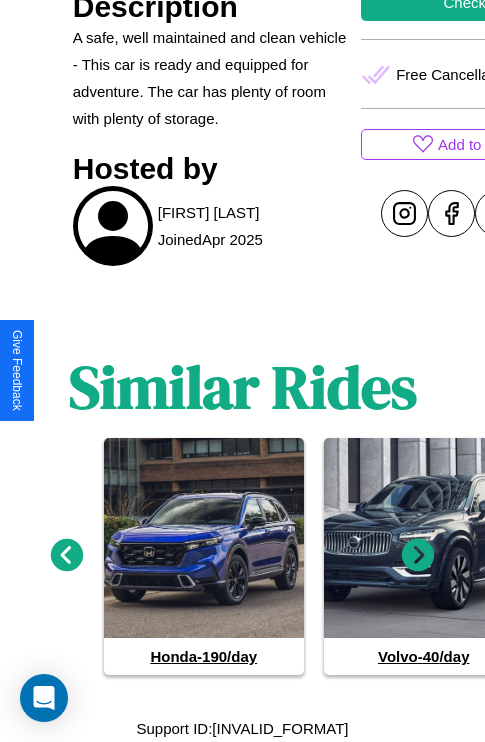 click 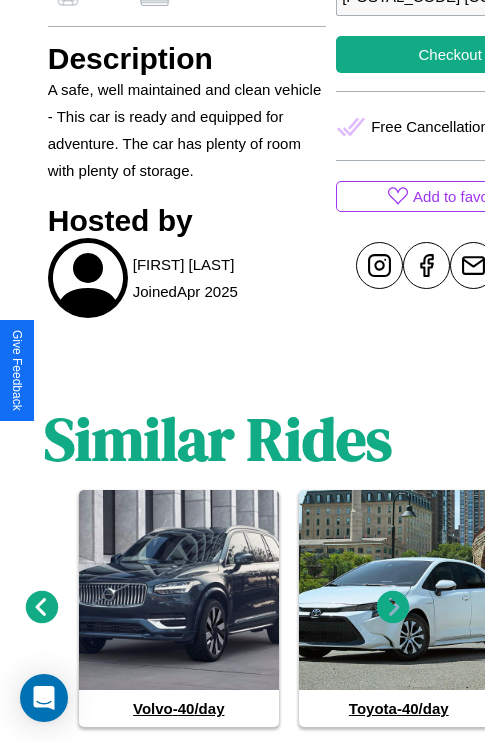 scroll, scrollTop: 649, scrollLeft: 76, axis: both 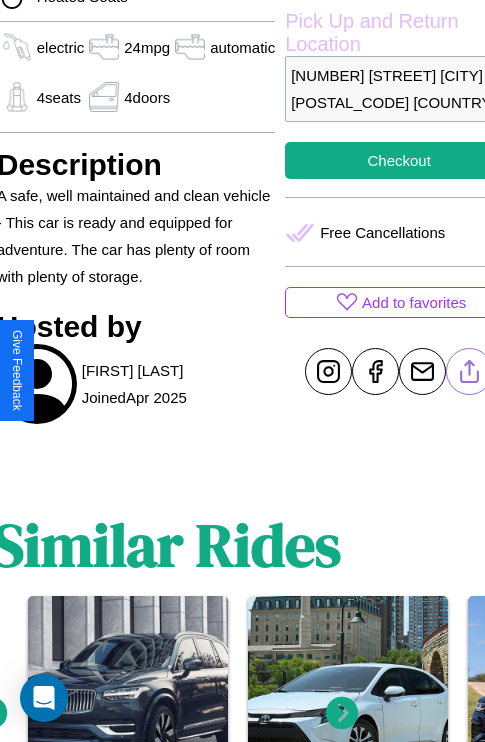 click 